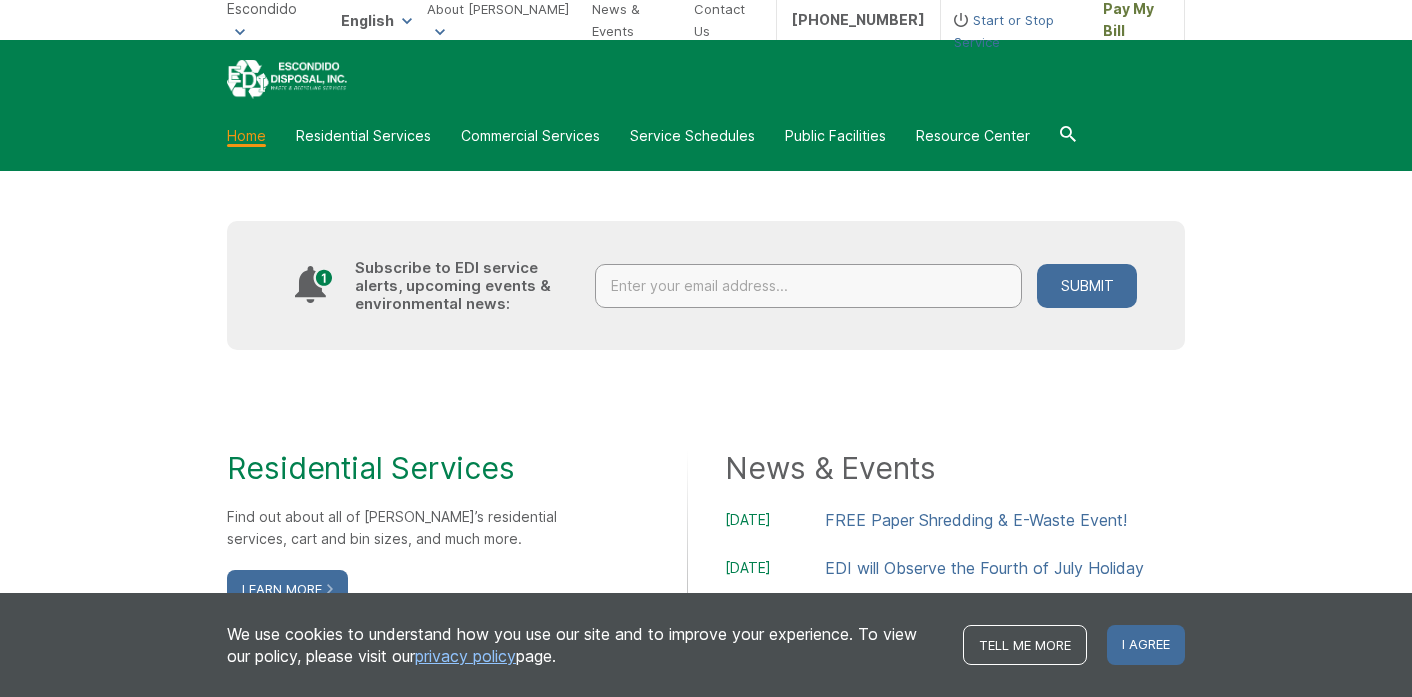 scroll, scrollTop: 883, scrollLeft: 0, axis: vertical 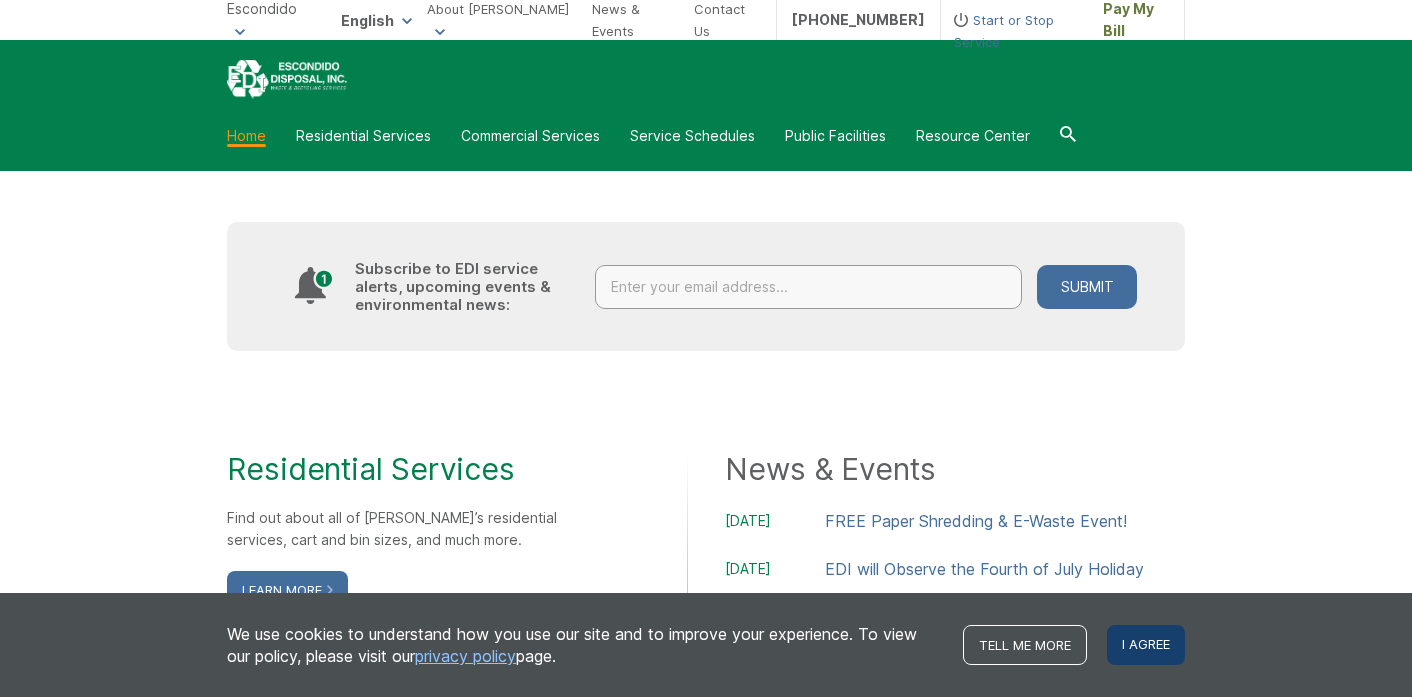 click on "I agree" at bounding box center [1146, 645] 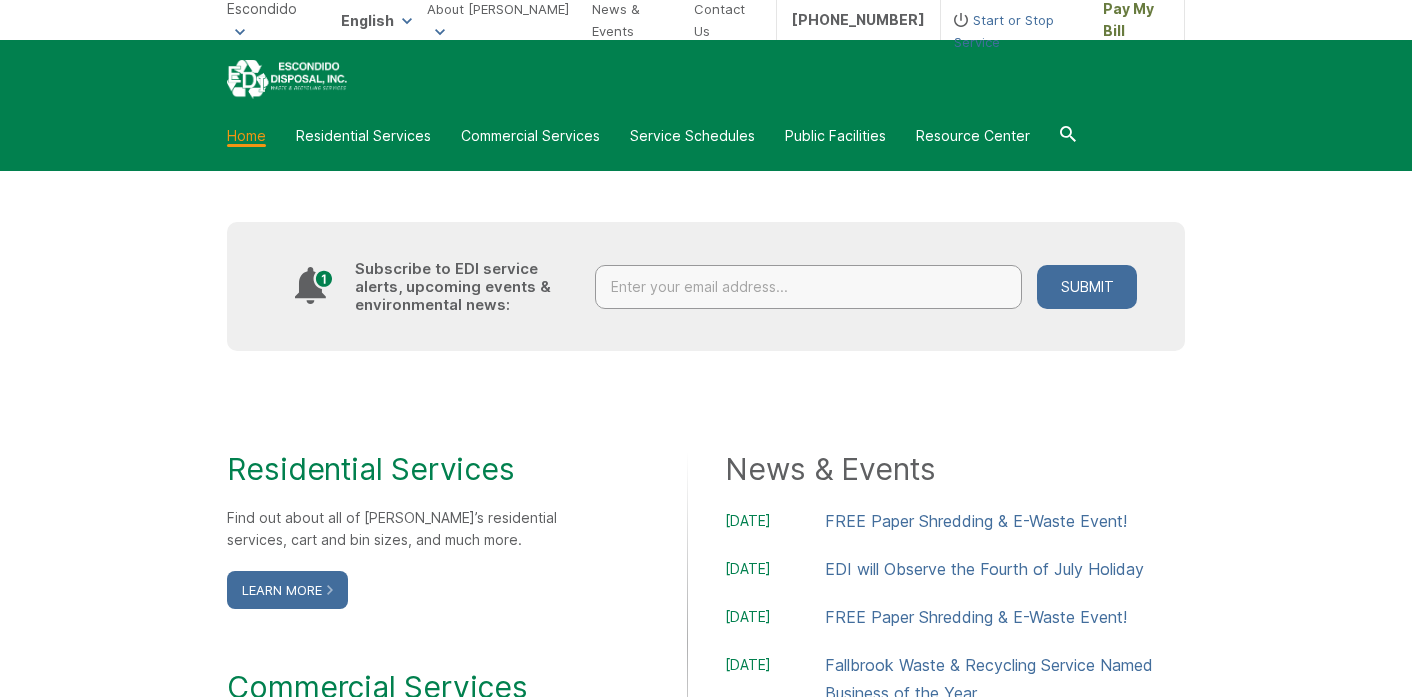 click at bounding box center (808, 287) 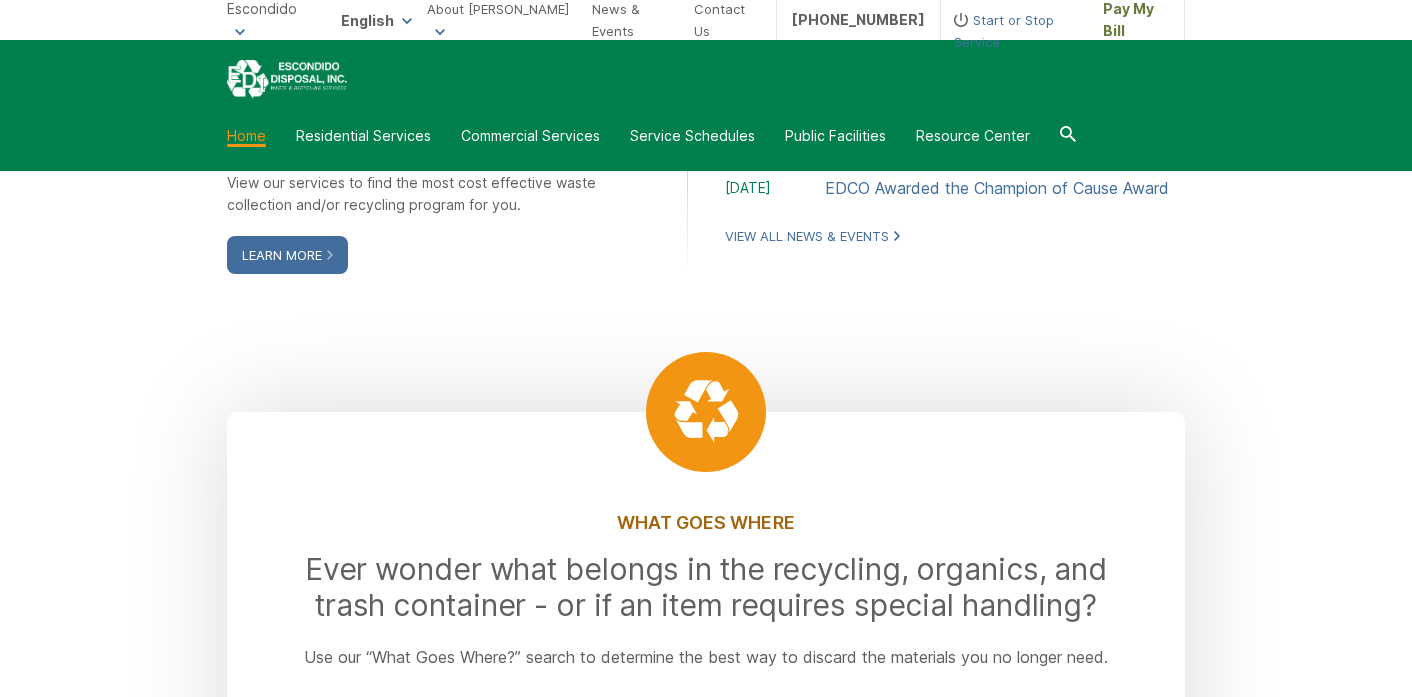 scroll, scrollTop: 1402, scrollLeft: 0, axis: vertical 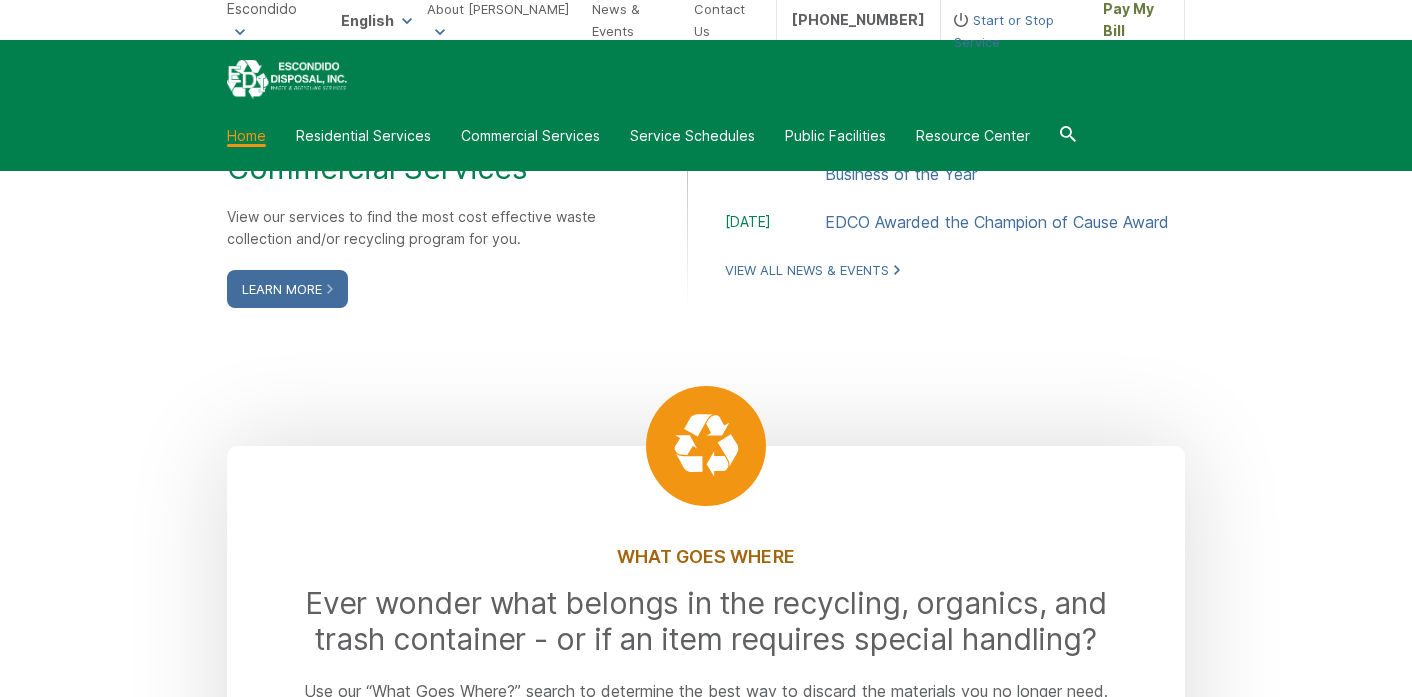click on "Learn More" at bounding box center [287, 71] 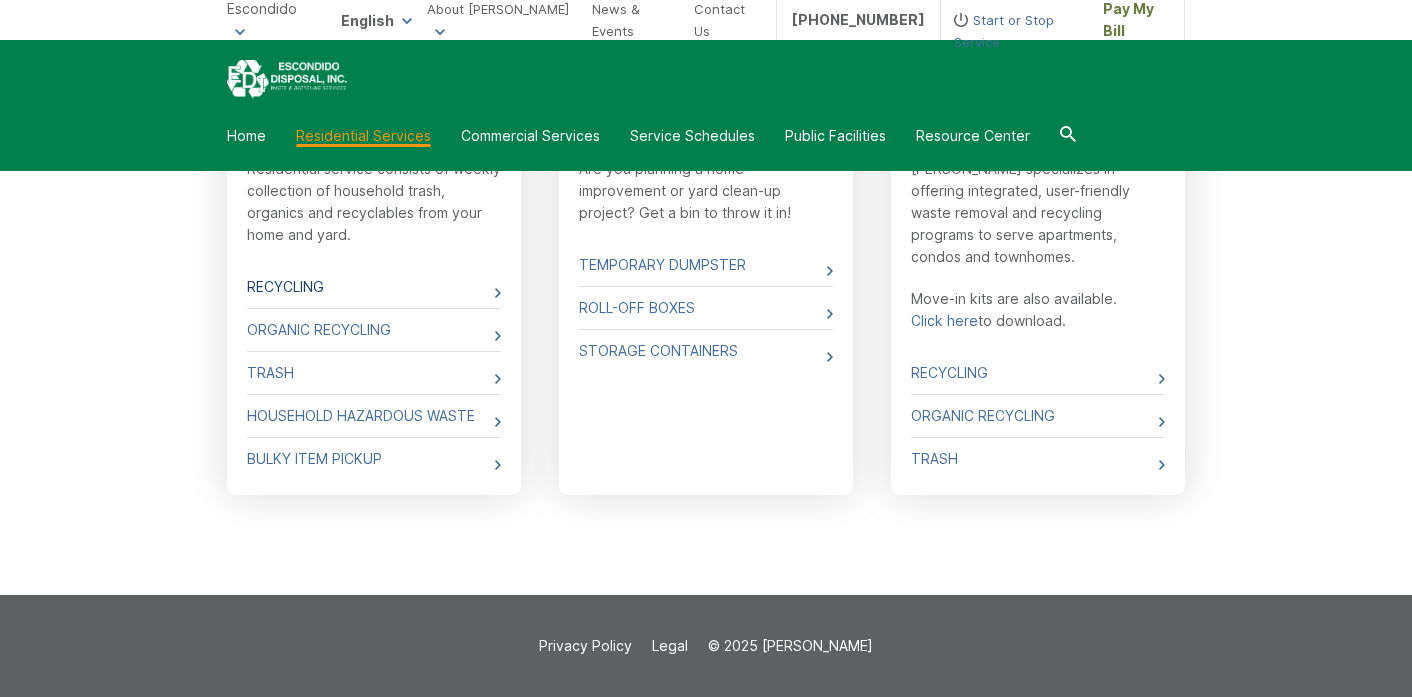 scroll, scrollTop: 795, scrollLeft: 0, axis: vertical 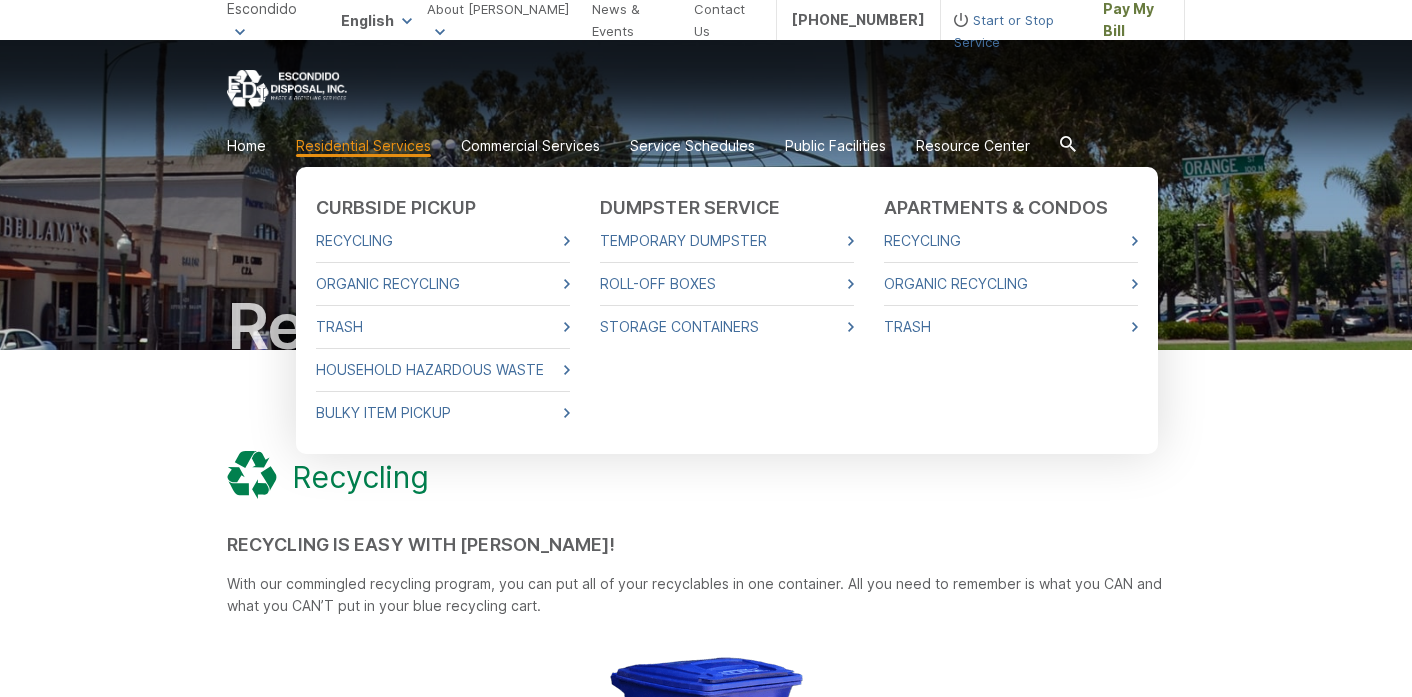 click on "Residential Services" at bounding box center [363, 146] 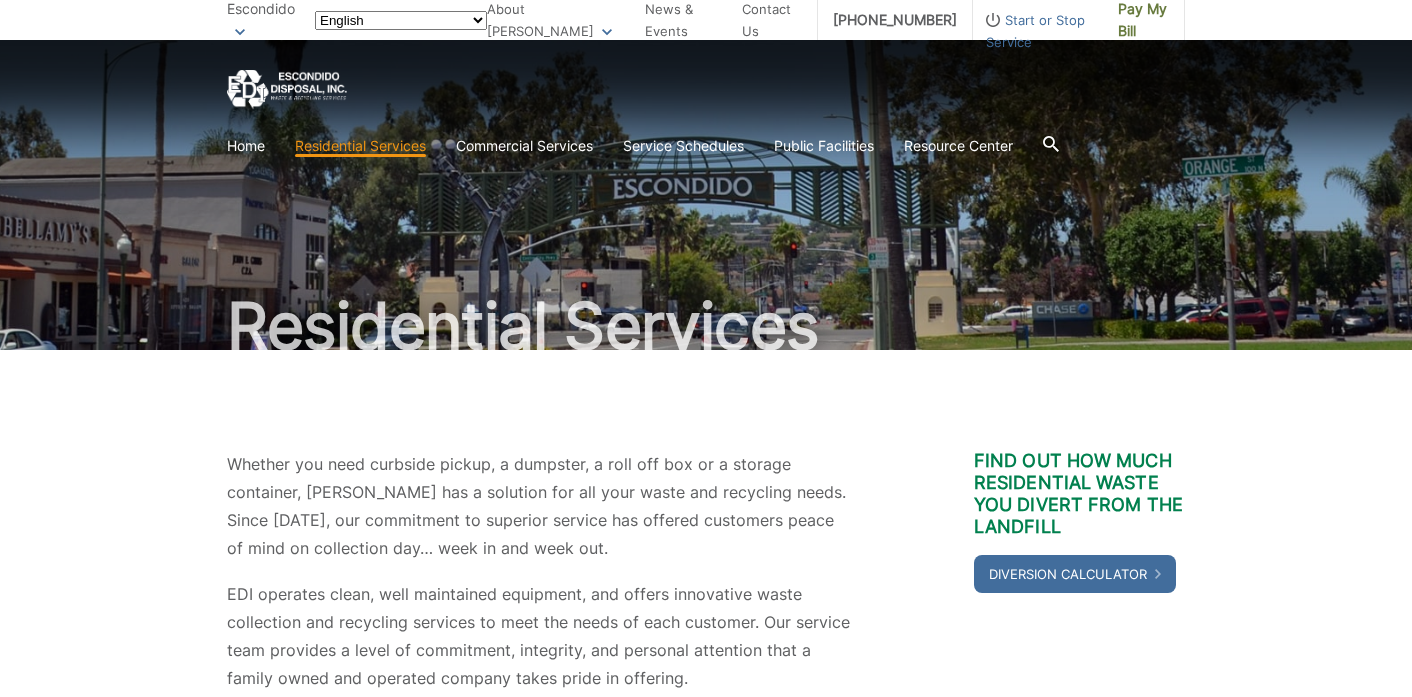 scroll, scrollTop: 0, scrollLeft: 0, axis: both 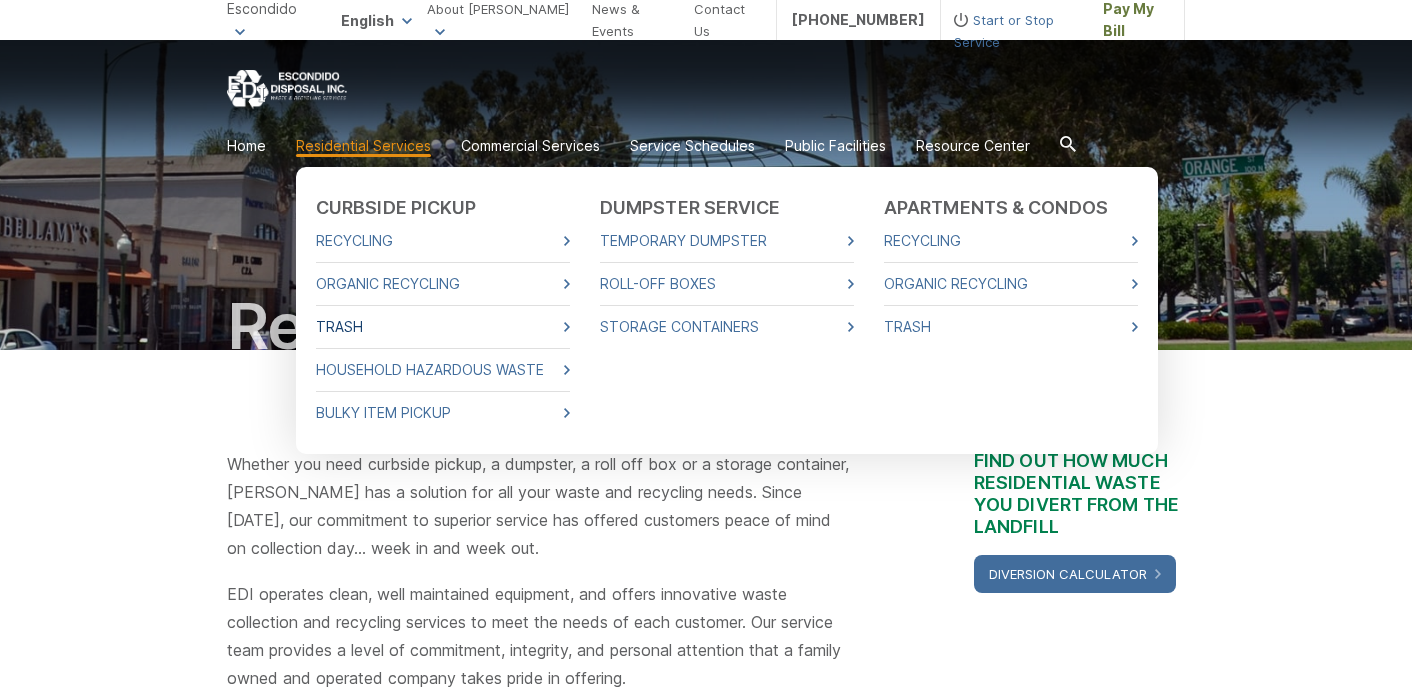 click on "Trash" at bounding box center (443, 327) 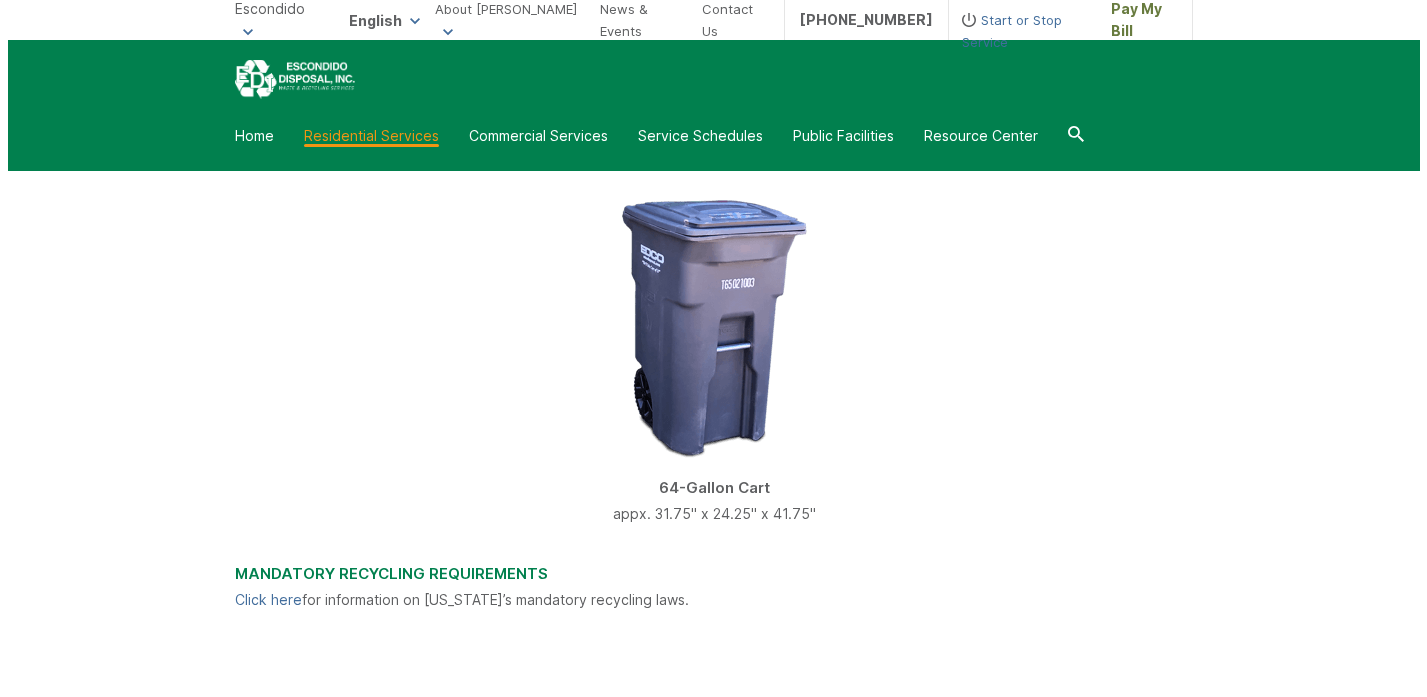scroll, scrollTop: 690, scrollLeft: 0, axis: vertical 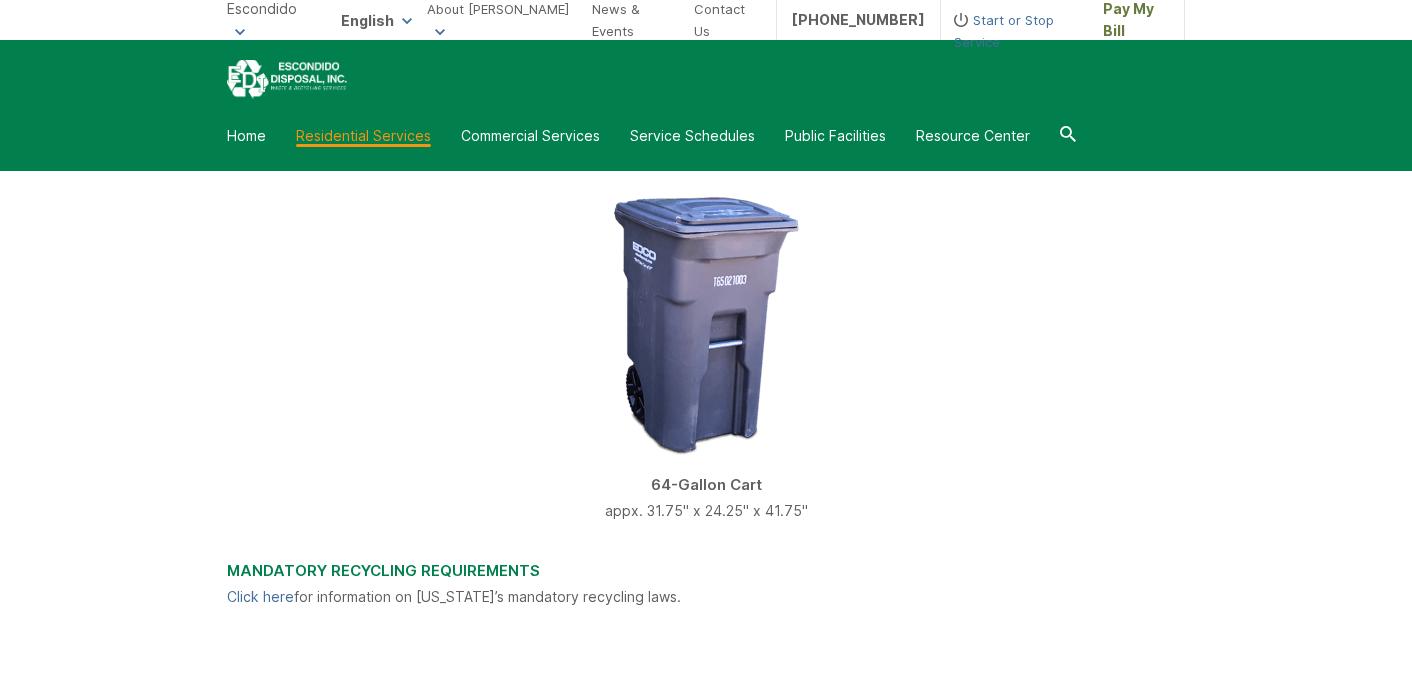 click on "Start or Stop Service" at bounding box center [1015, 20] 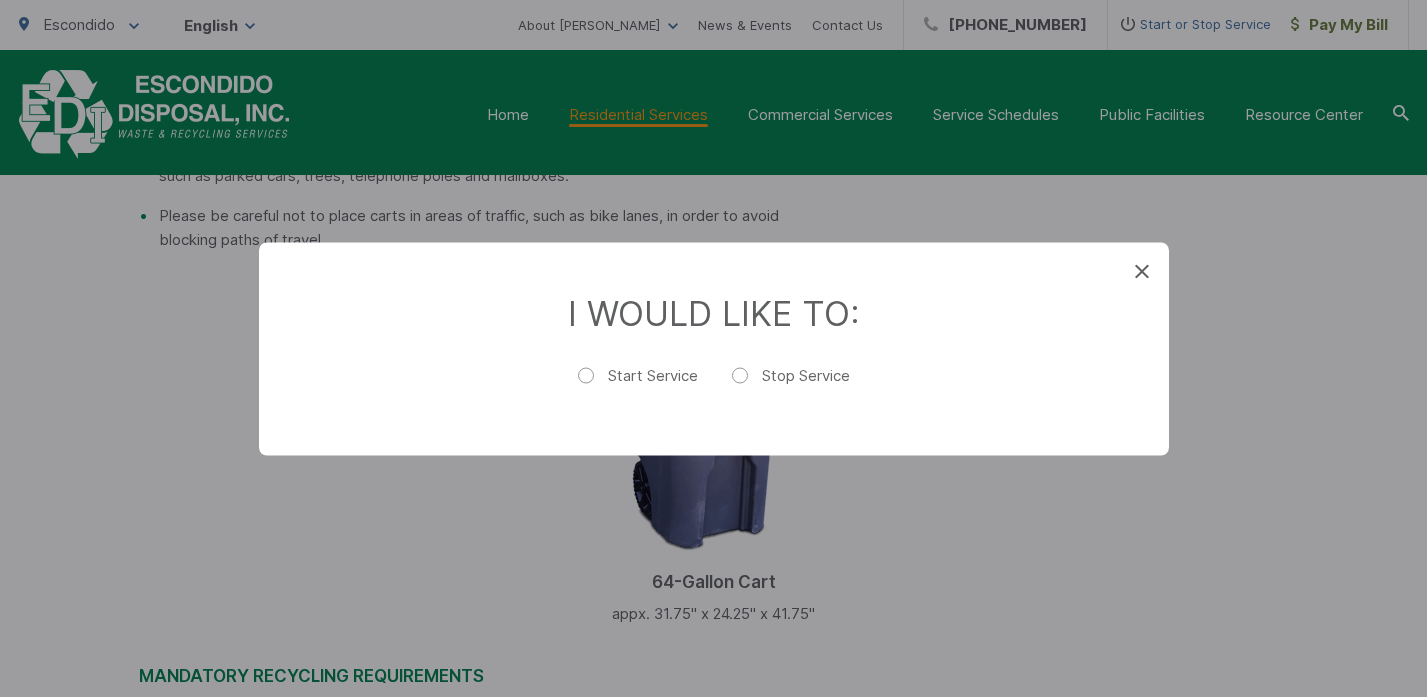 click on "Start Service" at bounding box center (638, 385) 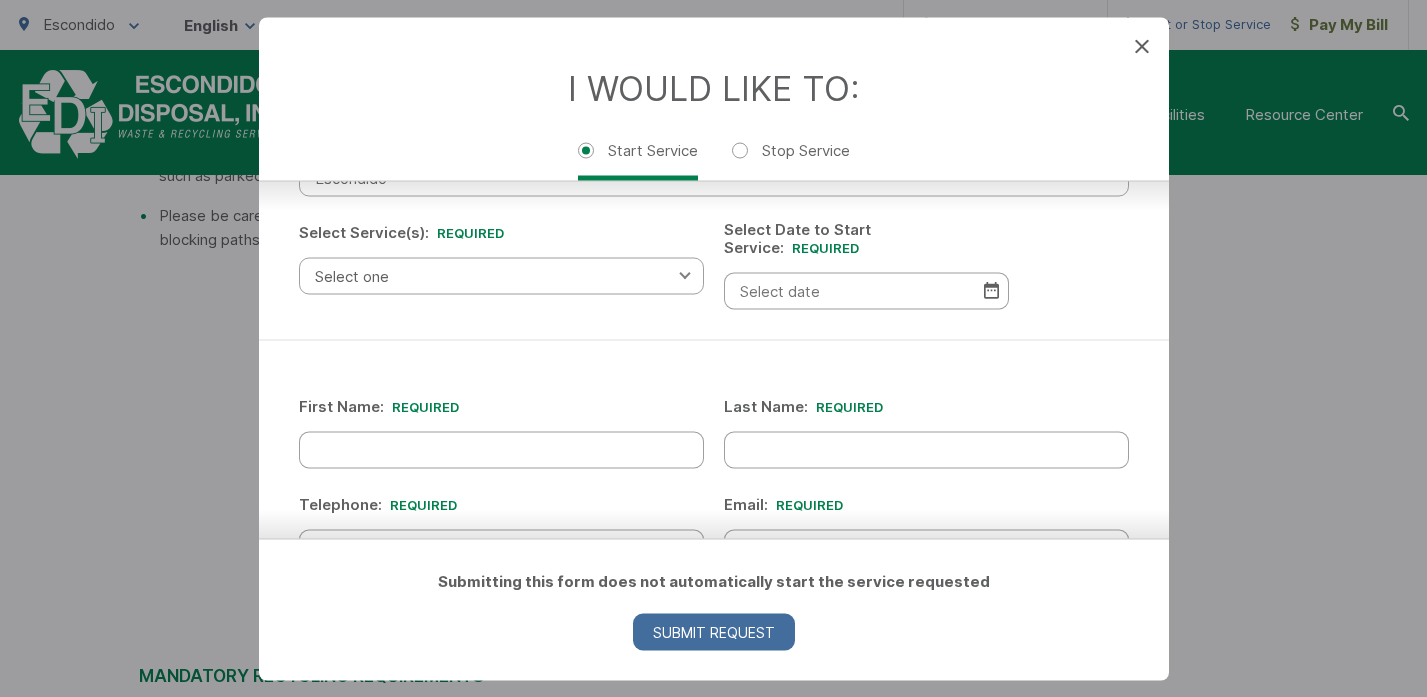 scroll, scrollTop: 144, scrollLeft: 0, axis: vertical 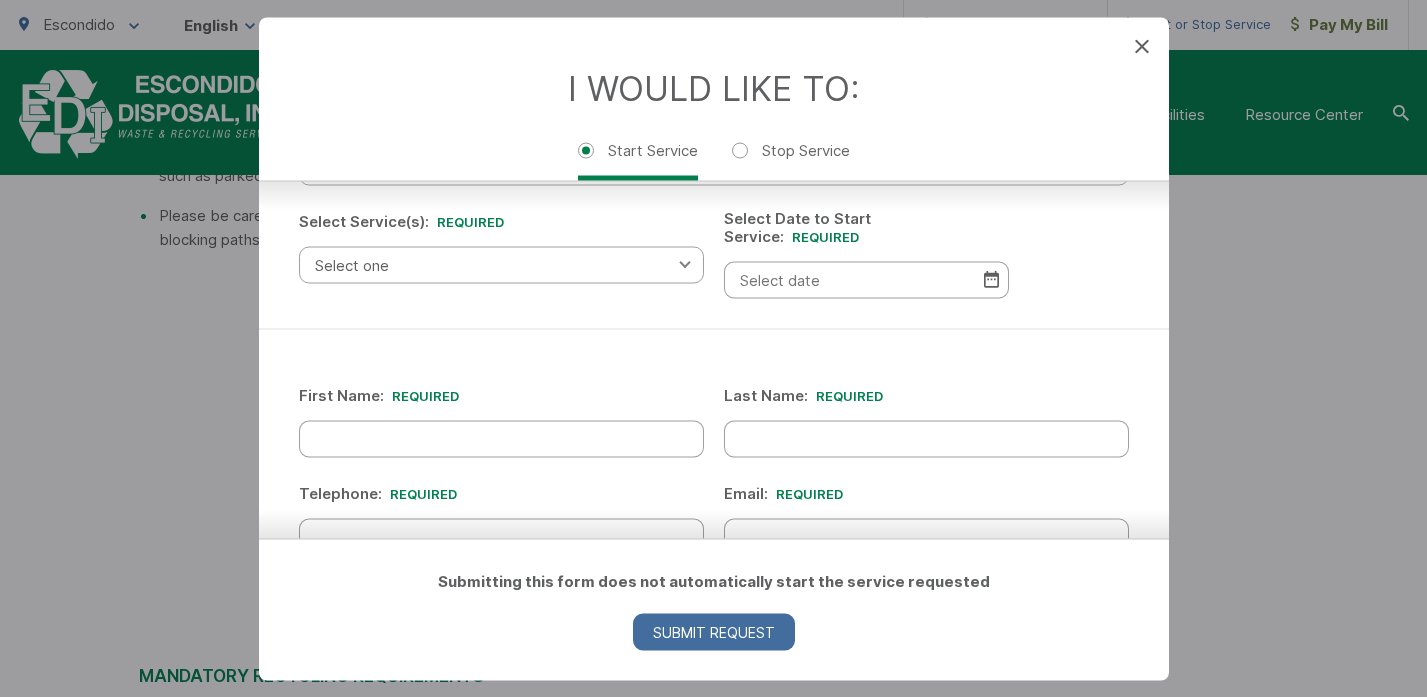 click on "Select one" at bounding box center (501, 264) 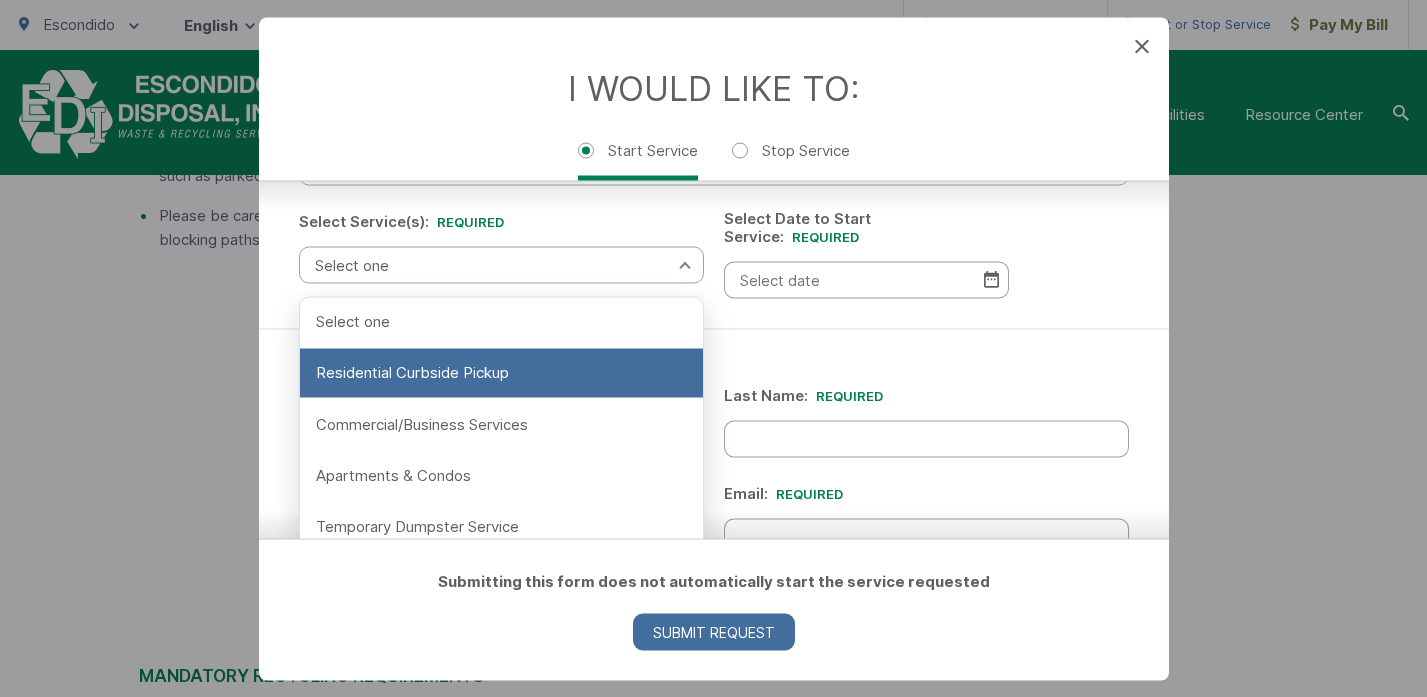 click on "Residential Curbside Pickup" at bounding box center [501, 373] 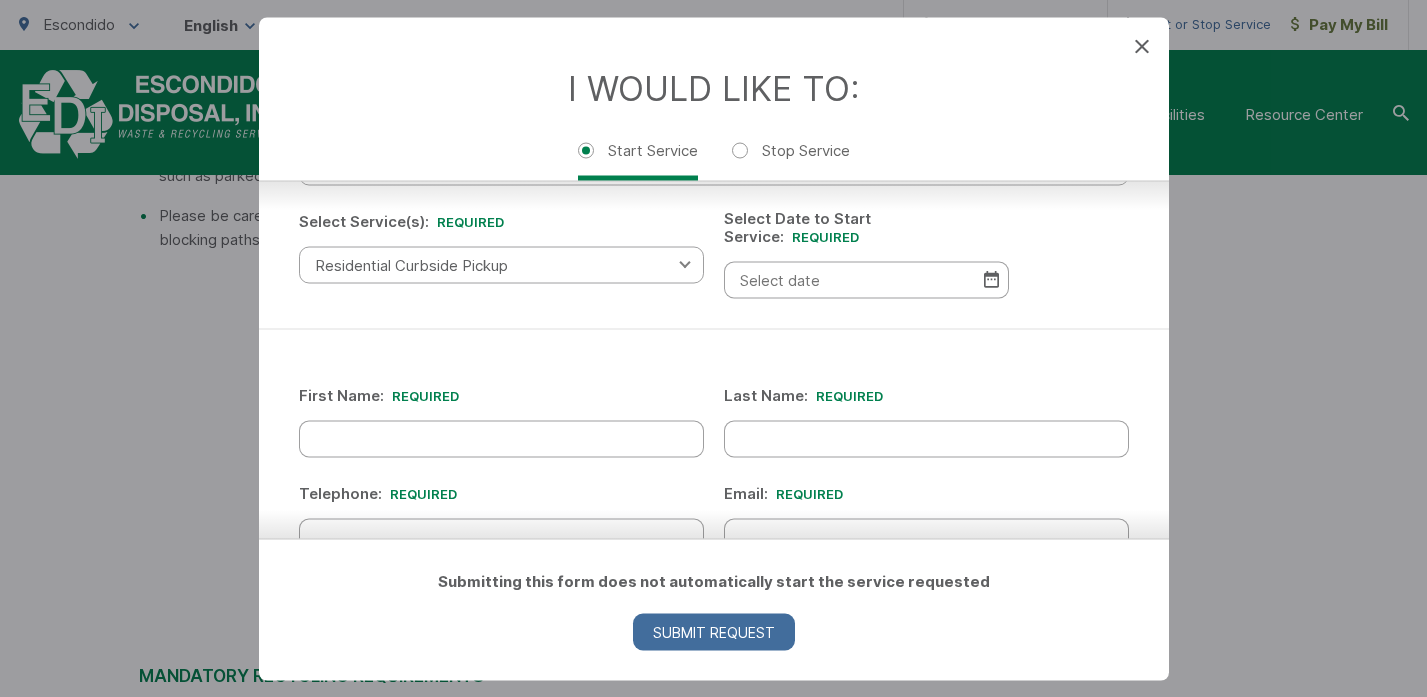 click on "Select Date to Start Service: *" at bounding box center [866, 279] 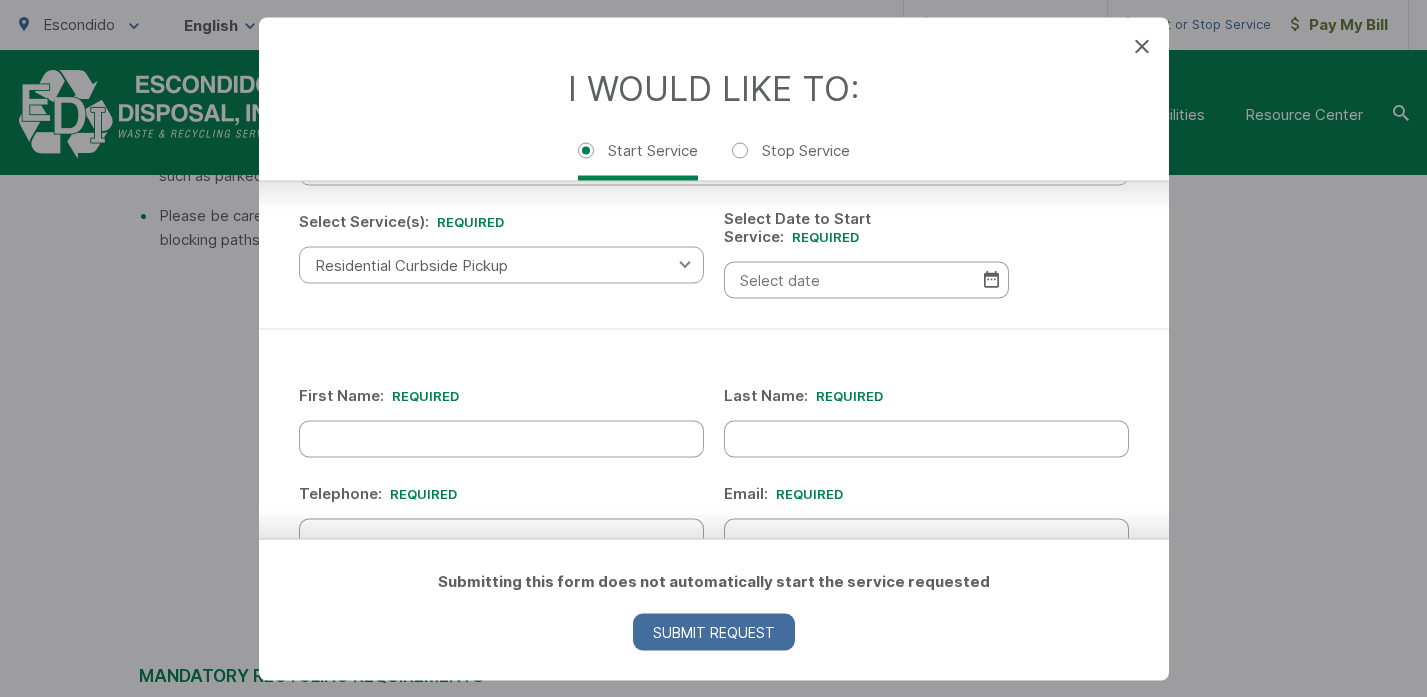 click on "Please complete the form below, then follow the instructions that follow.
Your Location: * Select your location Alpine Bonita Bonsall Borrego Springs Boulevard Buena Park Campo Coronado Corporate Del Mar Descanso Dulzura City of El Cajon El Cajon County El Segundo Encinitas Escondido Escondido County Fallbrook Guatay Imperial Beach Jacumba Jamul Julian La Mesa City La Mesa County La Mirada La Palma Lakeside Lakewood Lemon Grove Lincoln Acres Long Beach National City Pala Pauma Valley Pine Valley Potrero Poway Rainbow Ramona Rancho Palos Verdes Rancho Santa Fe San Diego San Marcos San Marcos County Signal Hill Solana Beach Spring Valley Tecate Torrance Valley Center City of Vista Vista County Escondido Select your location Alpine Bonita Bonsall Borrego Springs Boulevard Buena Park Campo Coronado Corporate Del Mar Descanso Dulzura City of El Cajon El Cajon County El Segundo Encinitas Escondido Escondido County Fallbrook Guatay Imperial Beach Jacumba Jamul Julian La Mesa City La Mesa County La Mirada Pala *" at bounding box center [714, 182] 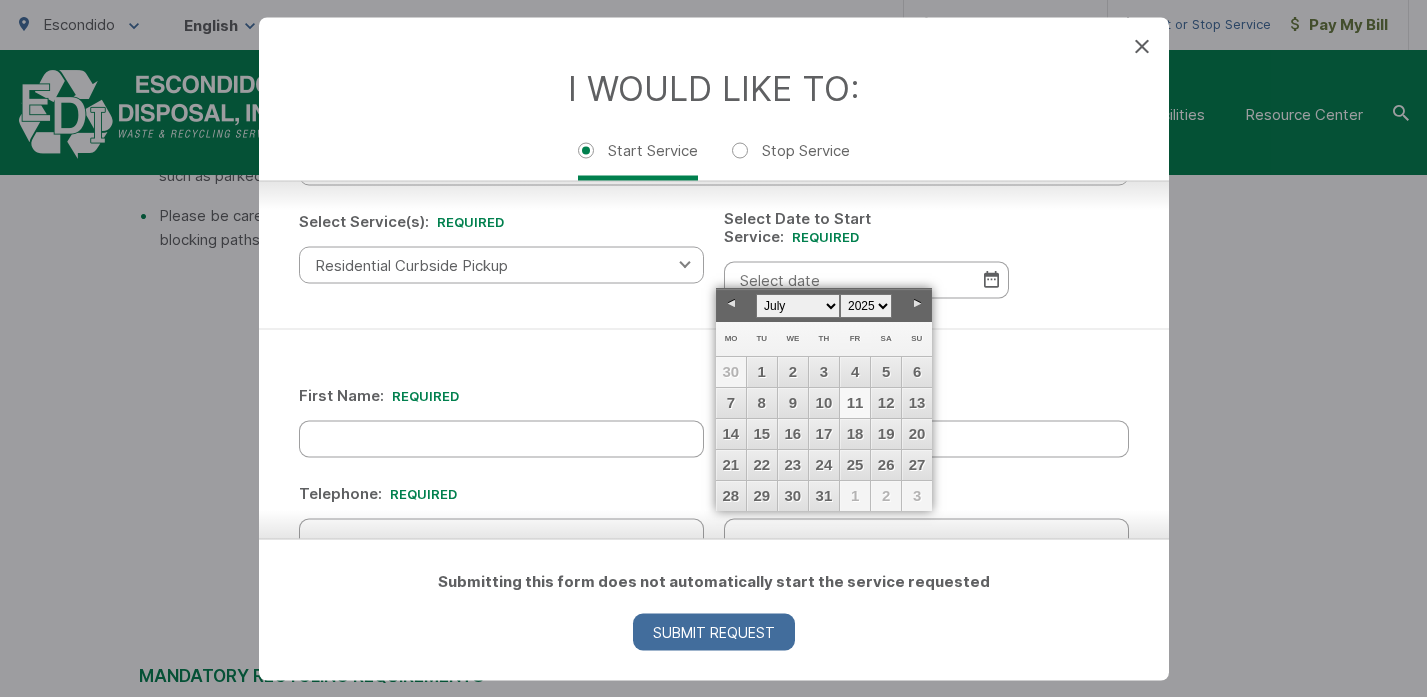 click on "11" at bounding box center (855, 403) 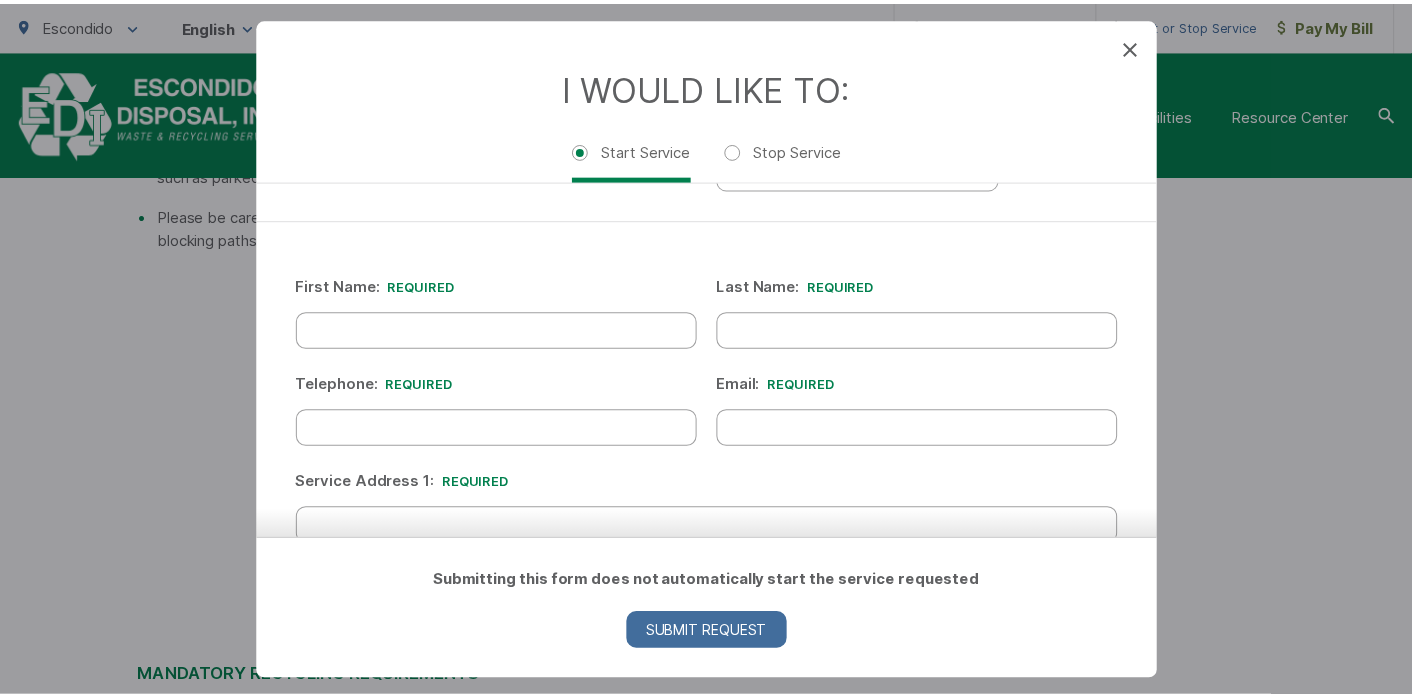 scroll, scrollTop: 0, scrollLeft: 0, axis: both 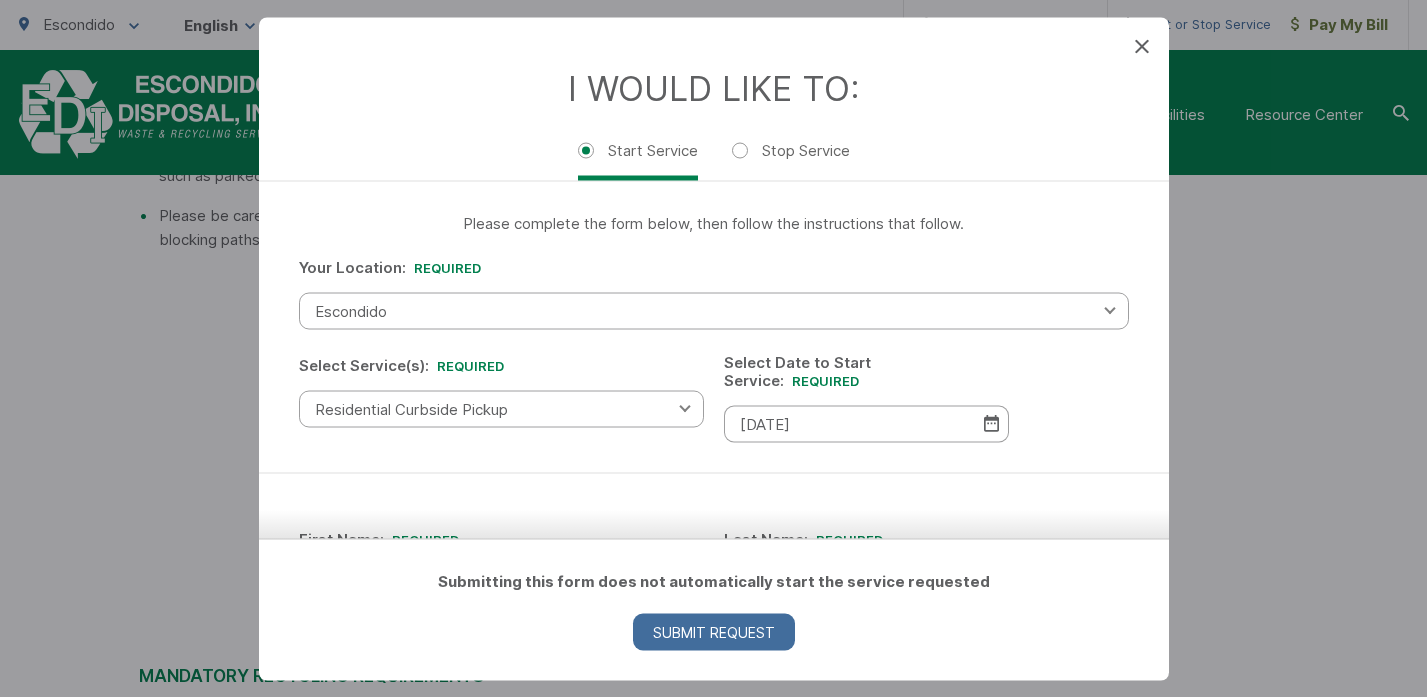 click 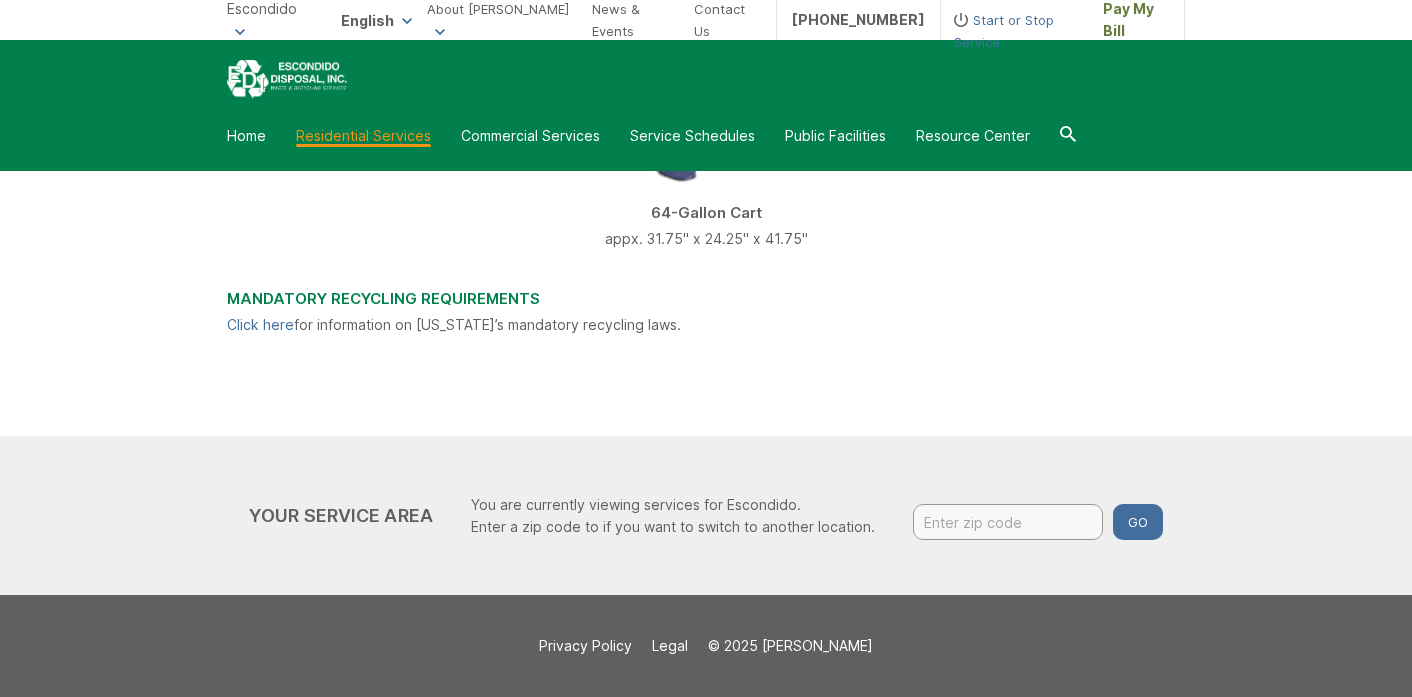 scroll, scrollTop: 1114, scrollLeft: 0, axis: vertical 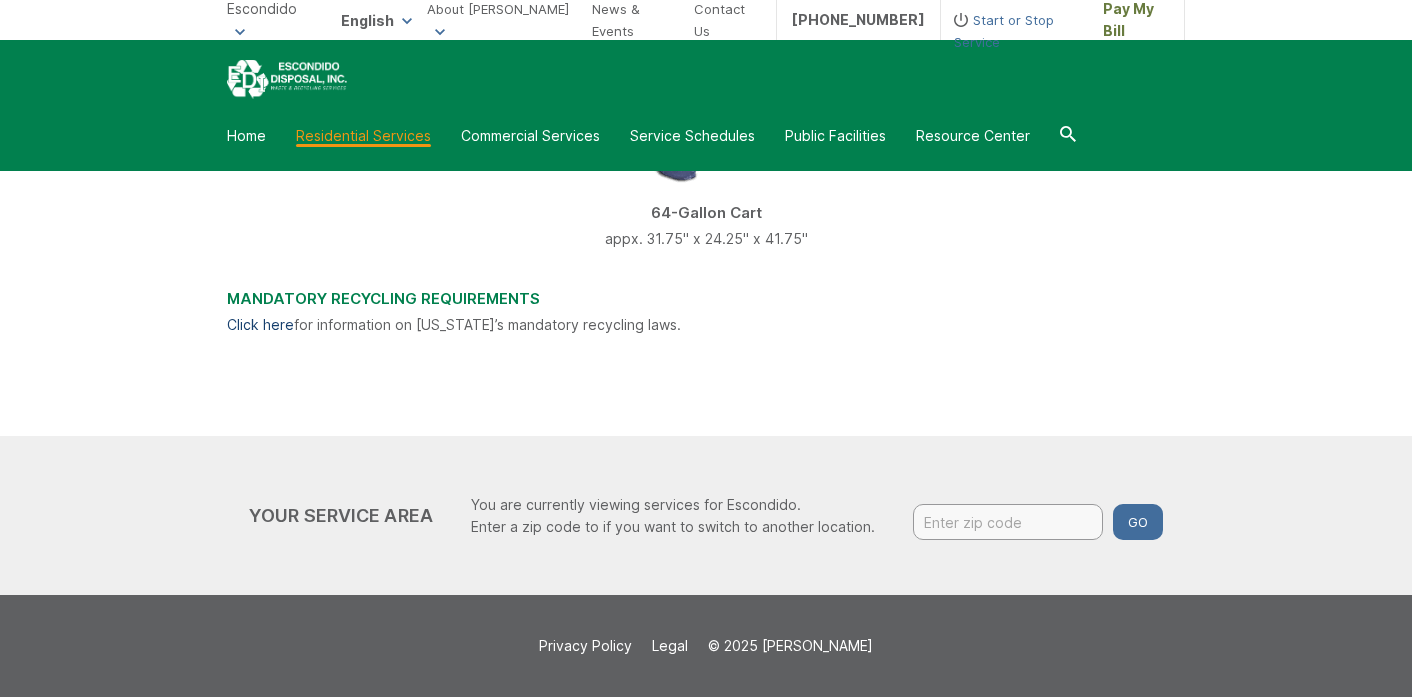 click on "Click here" at bounding box center [260, 325] 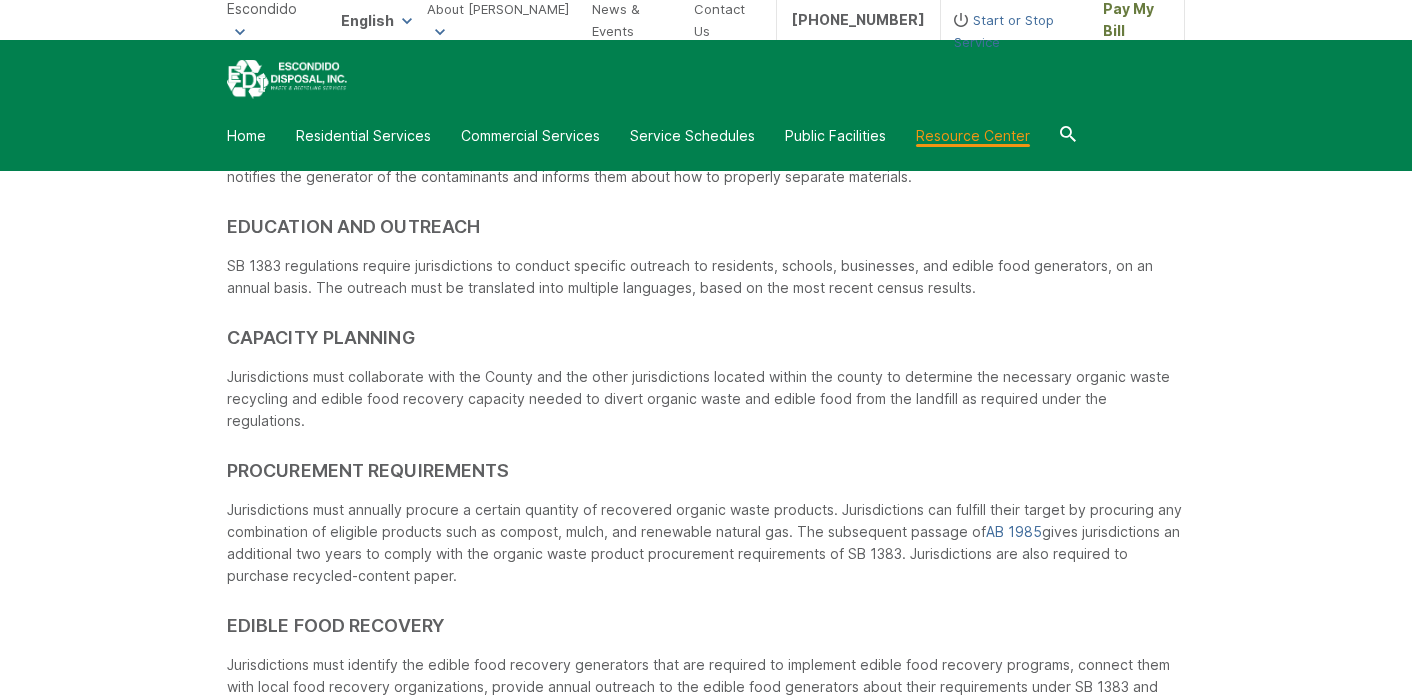 scroll, scrollTop: 1514, scrollLeft: 0, axis: vertical 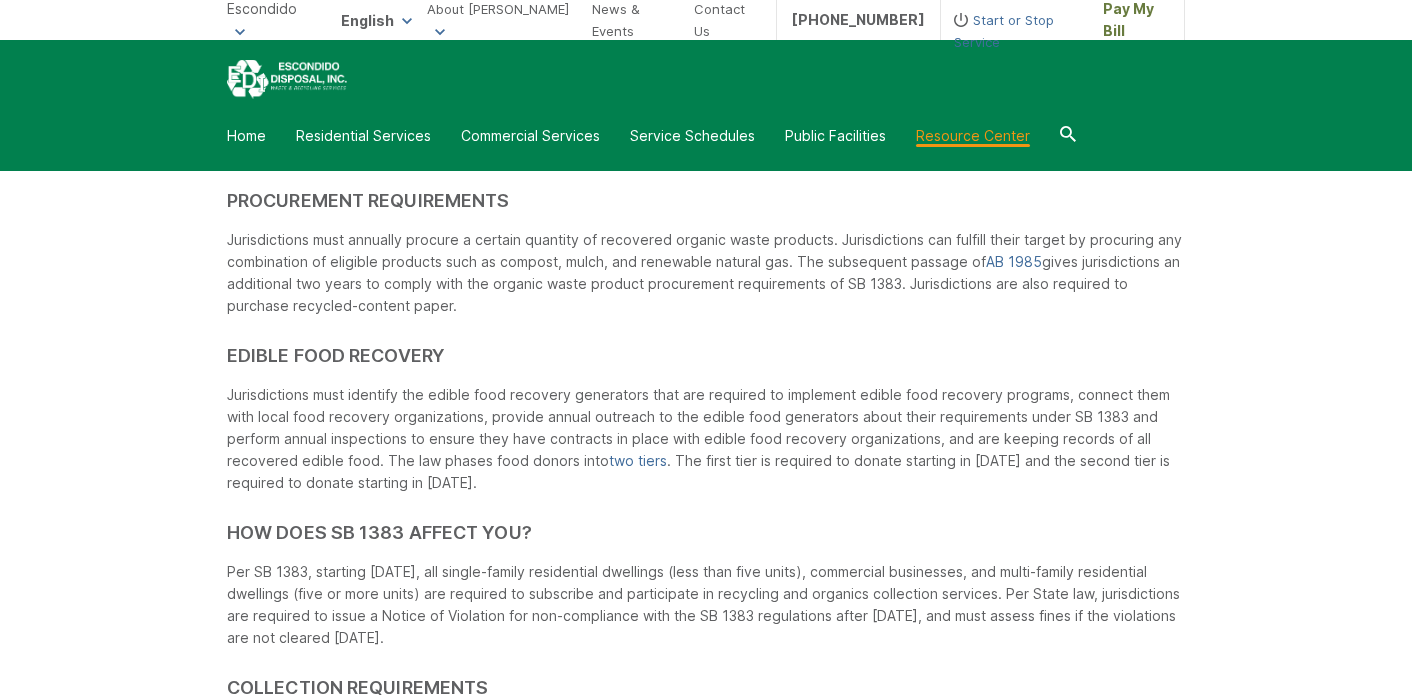 click at bounding box center (287, 79) 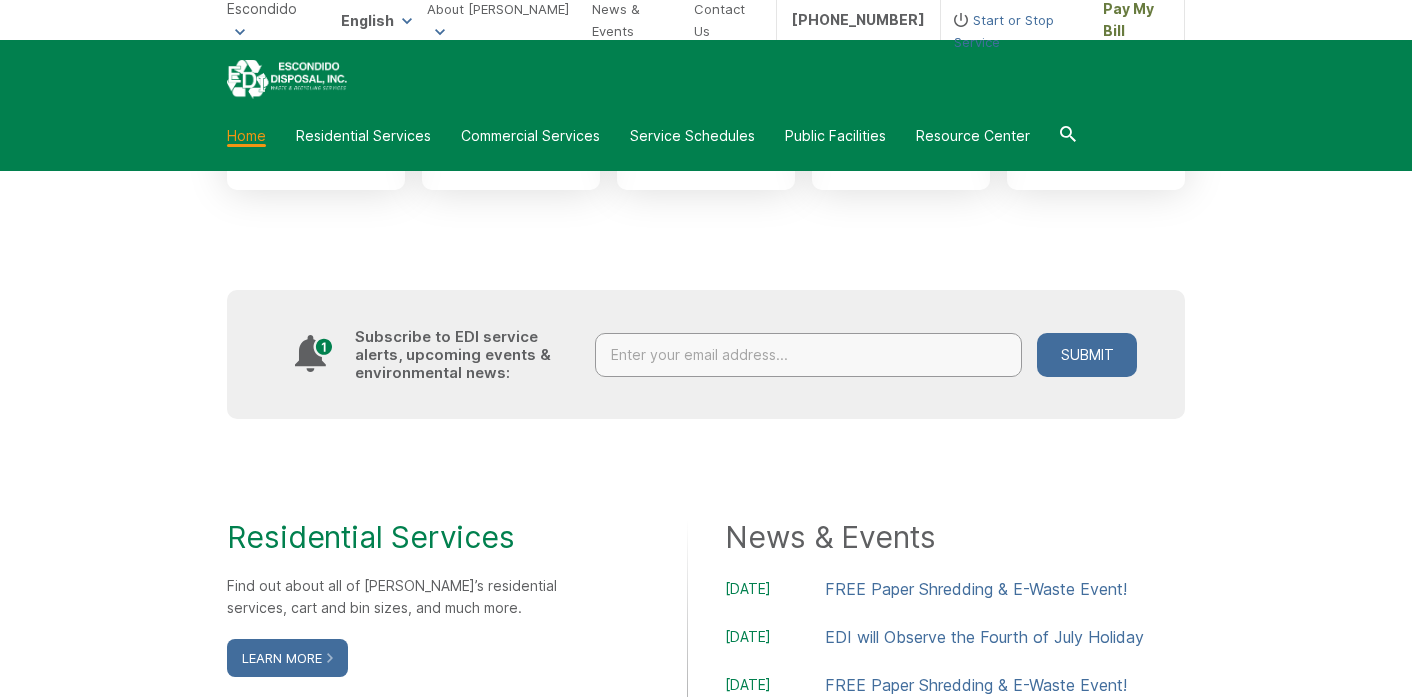 scroll, scrollTop: 800, scrollLeft: 0, axis: vertical 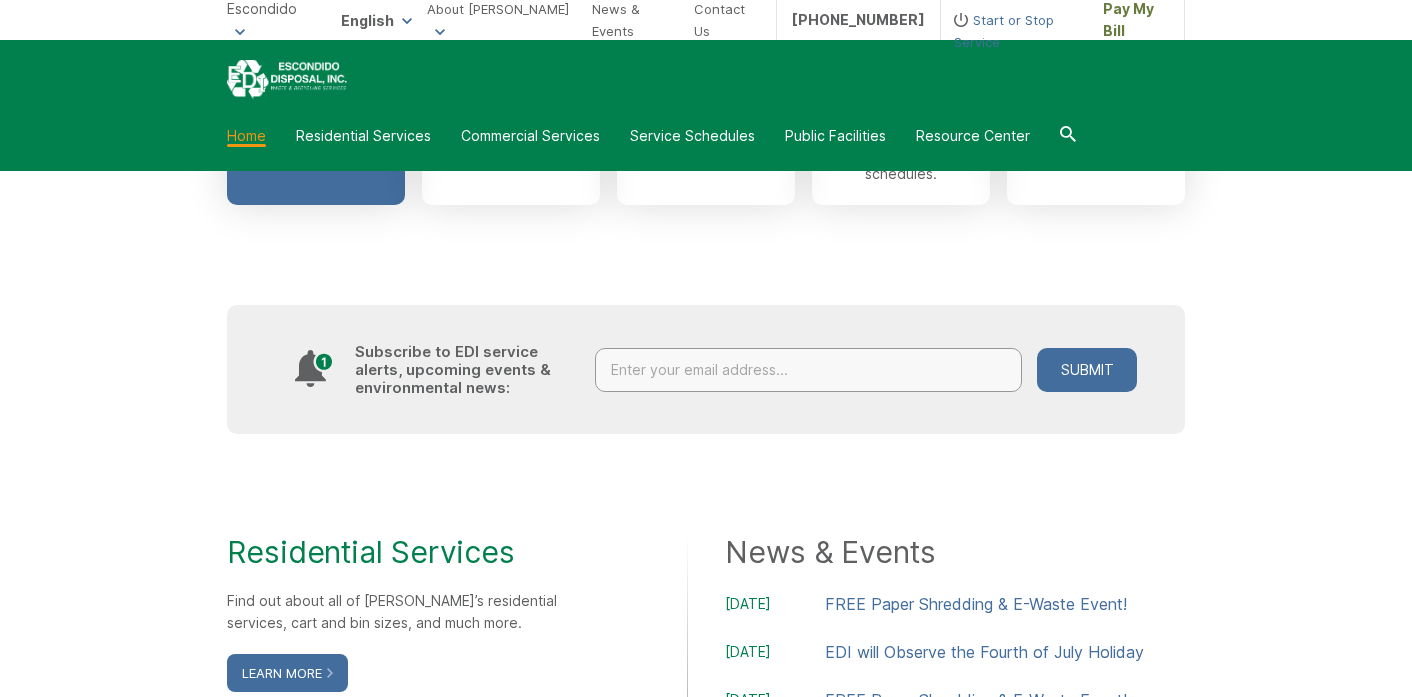 click on "View, pay, and manage your bill online." at bounding box center (316, 130) 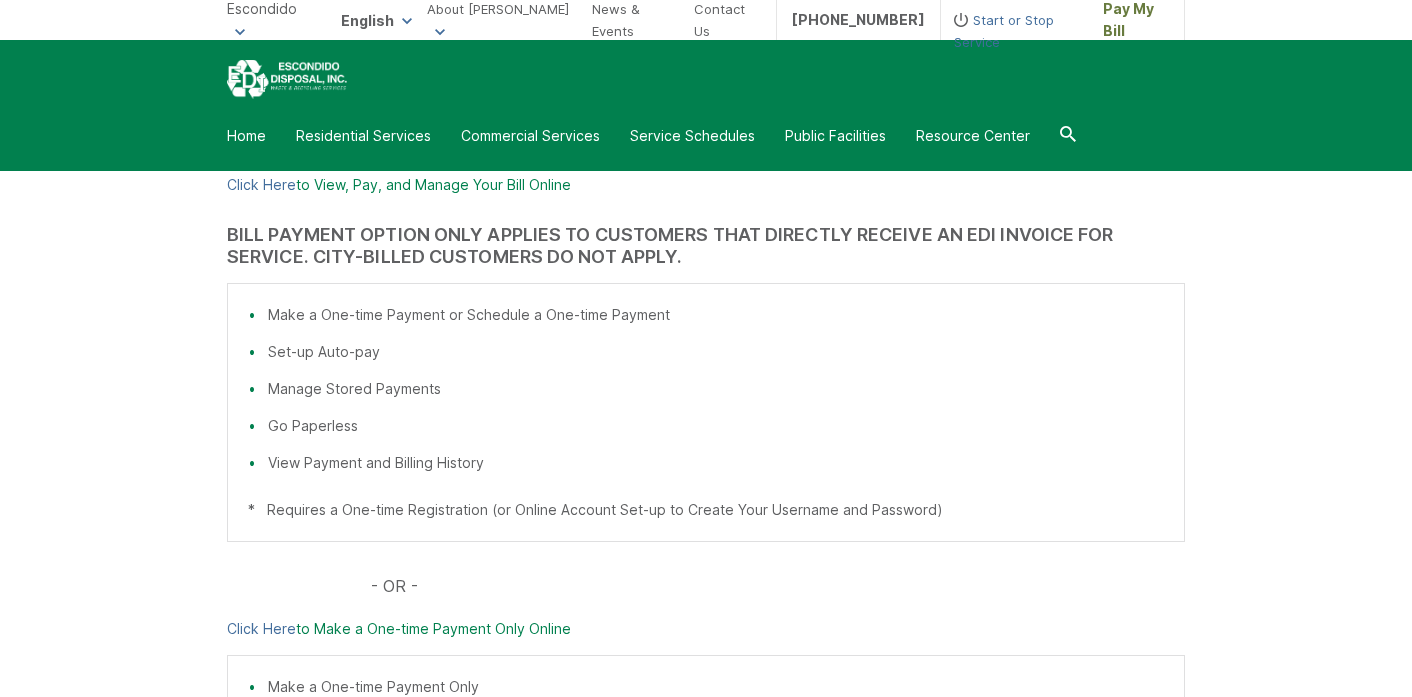 scroll, scrollTop: 312, scrollLeft: 0, axis: vertical 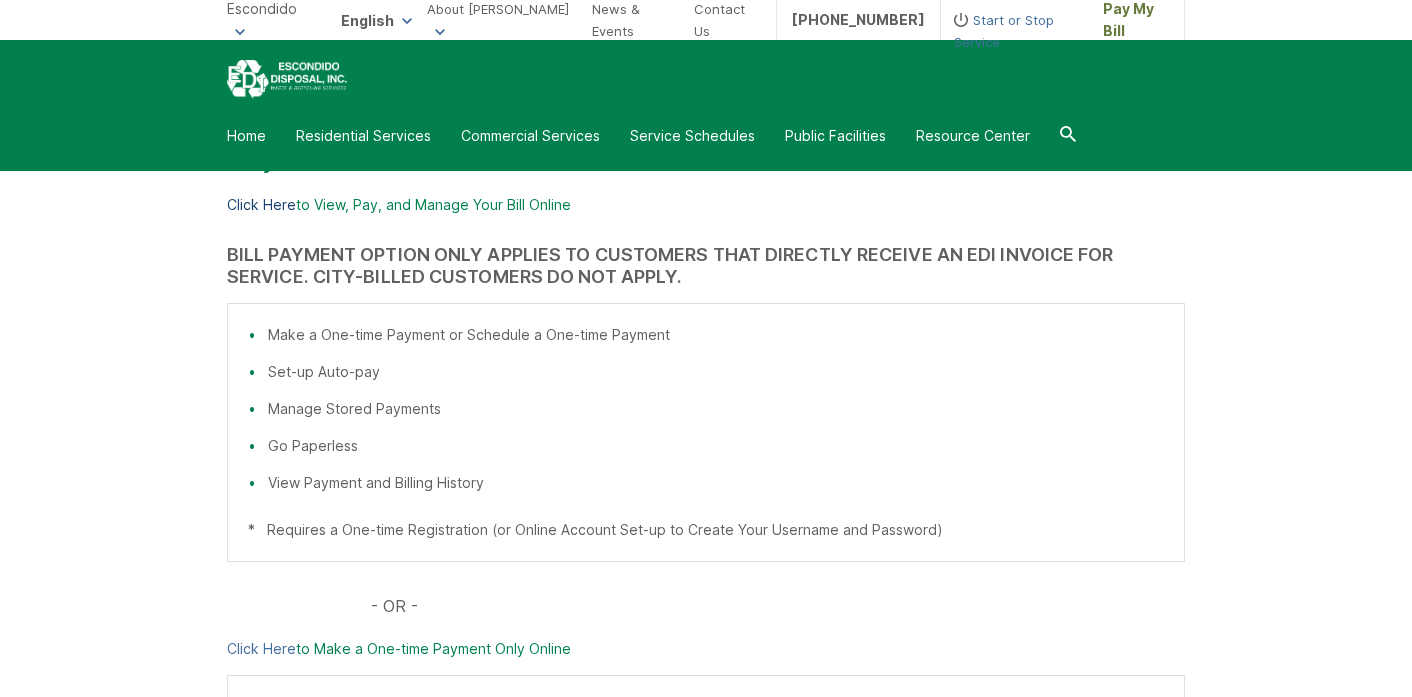 click on "Click Here" at bounding box center (261, 205) 